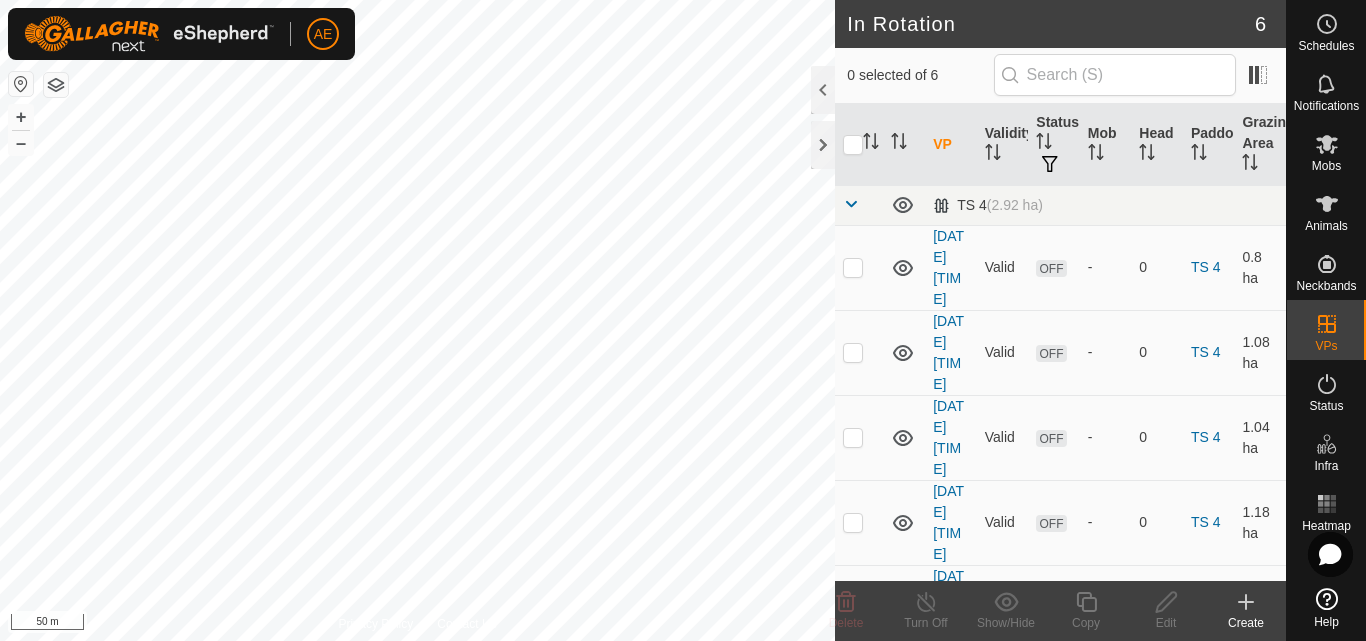 scroll, scrollTop: 0, scrollLeft: 0, axis: both 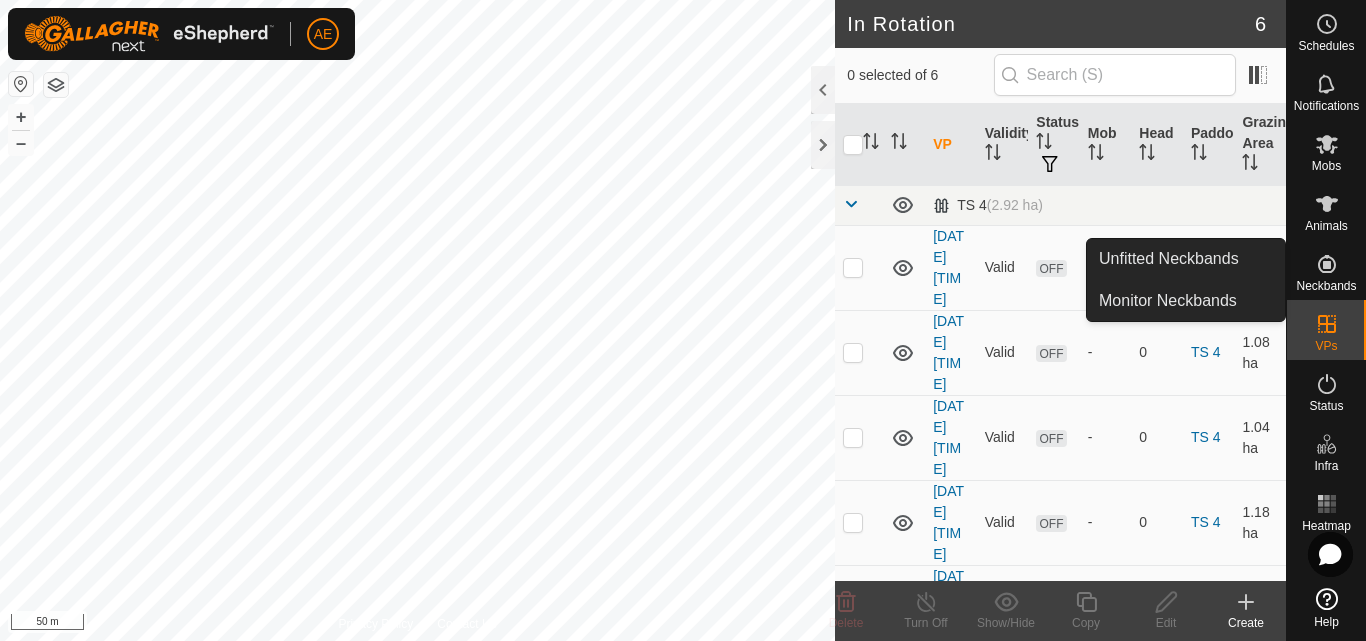 click 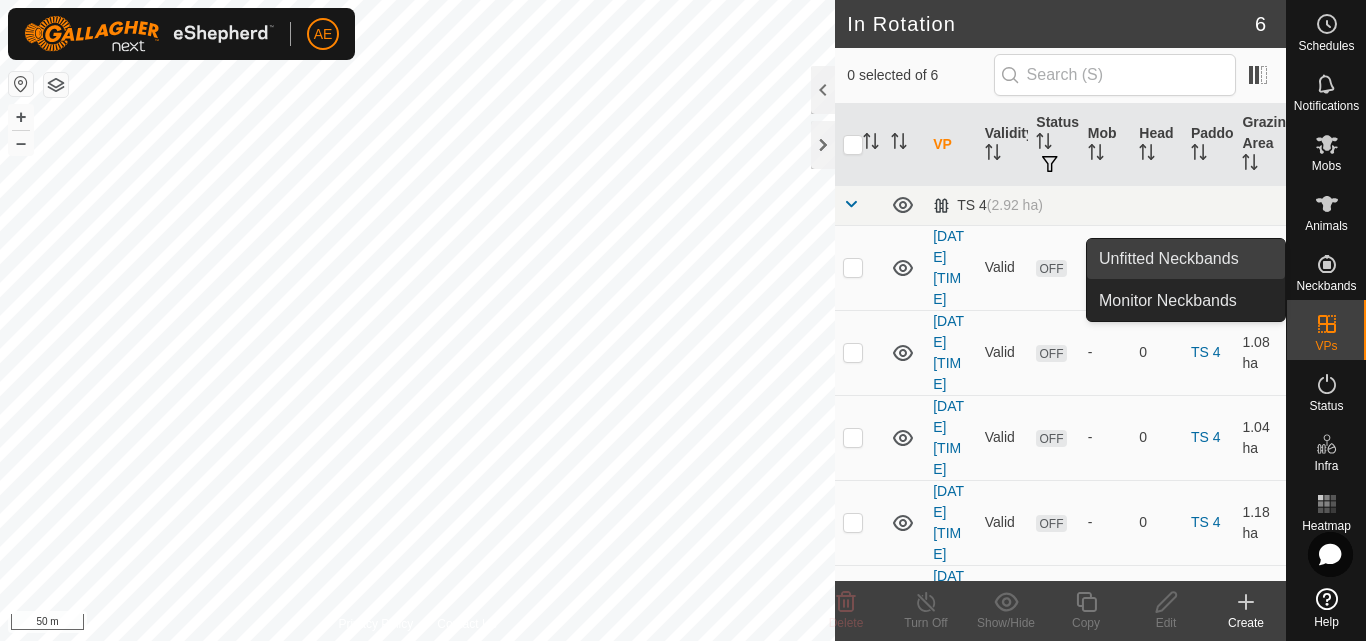 click on "Unfitted Neckbands" at bounding box center [1186, 259] 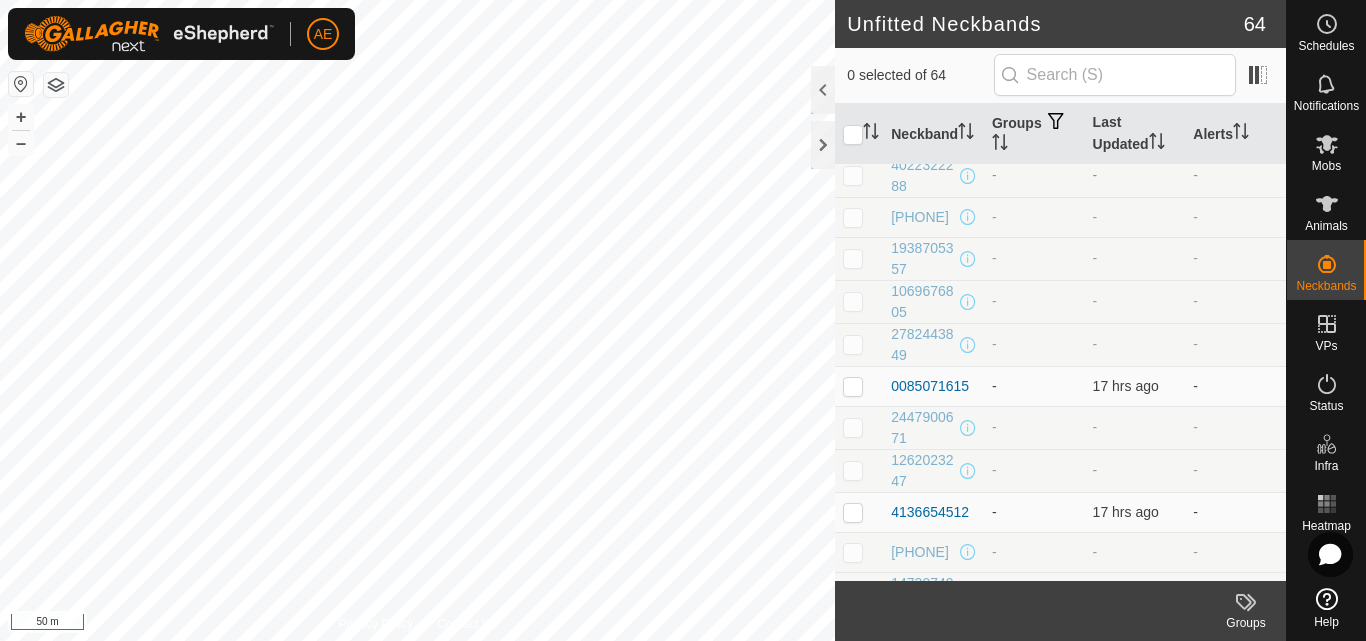 scroll, scrollTop: 0, scrollLeft: 0, axis: both 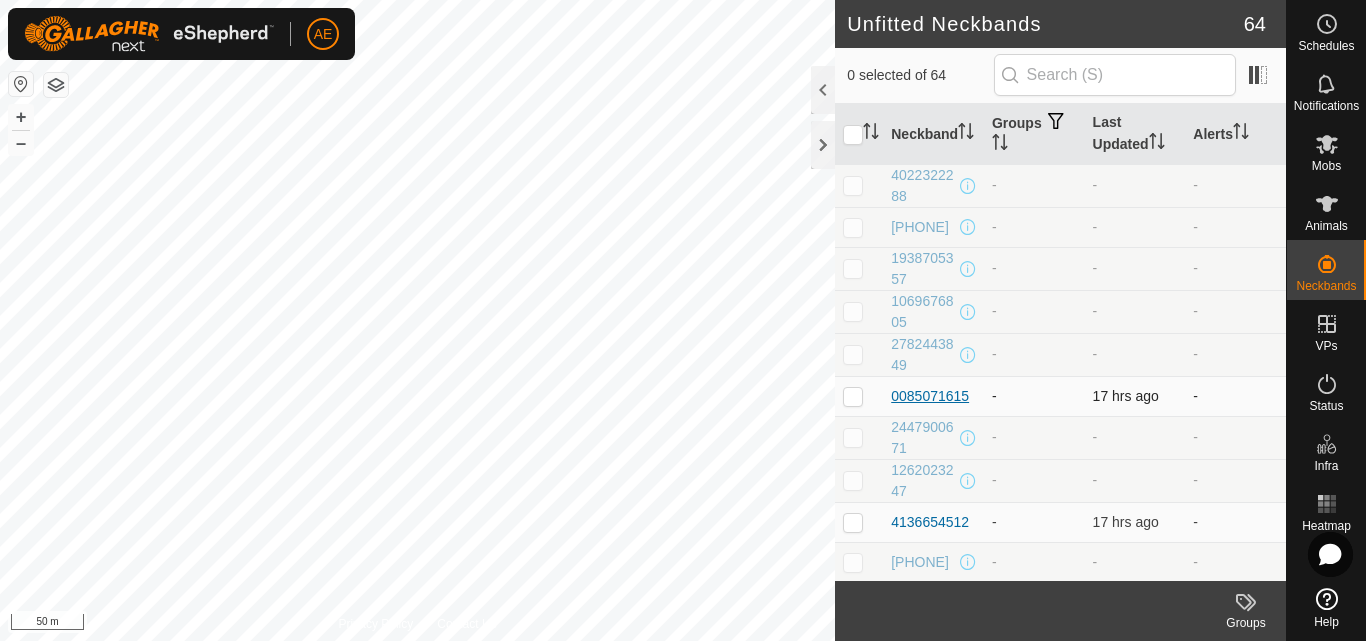 click on "0085071615" at bounding box center [930, 396] 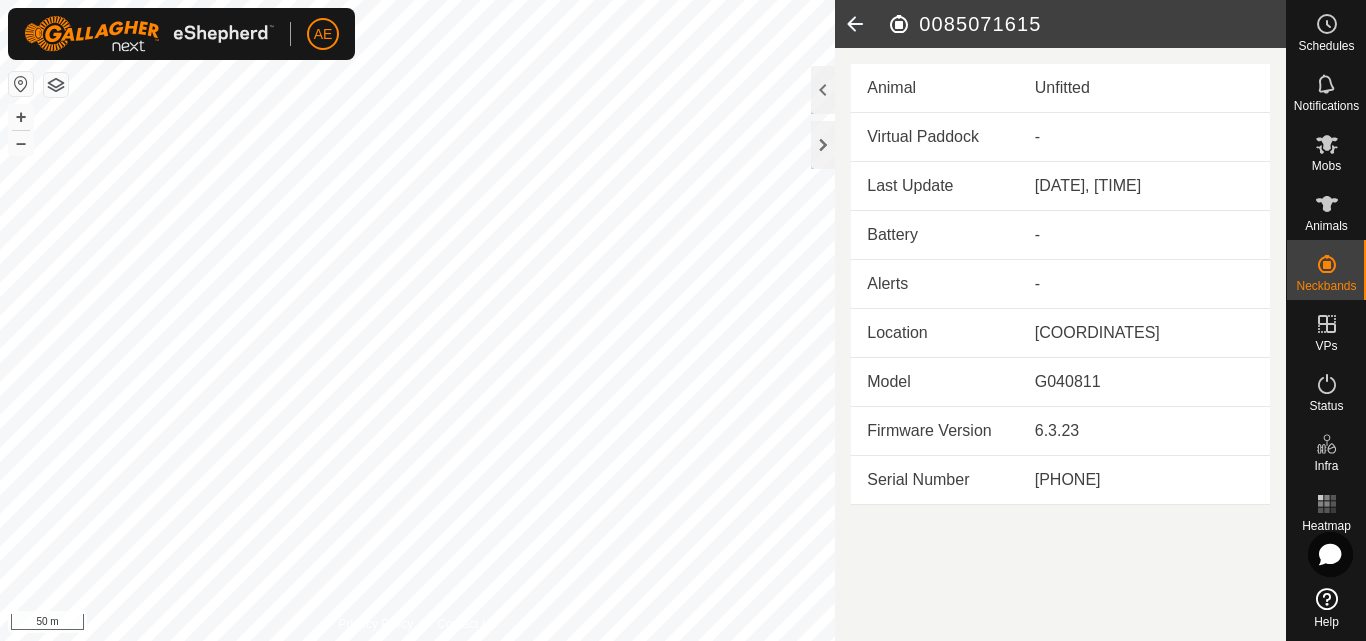 click 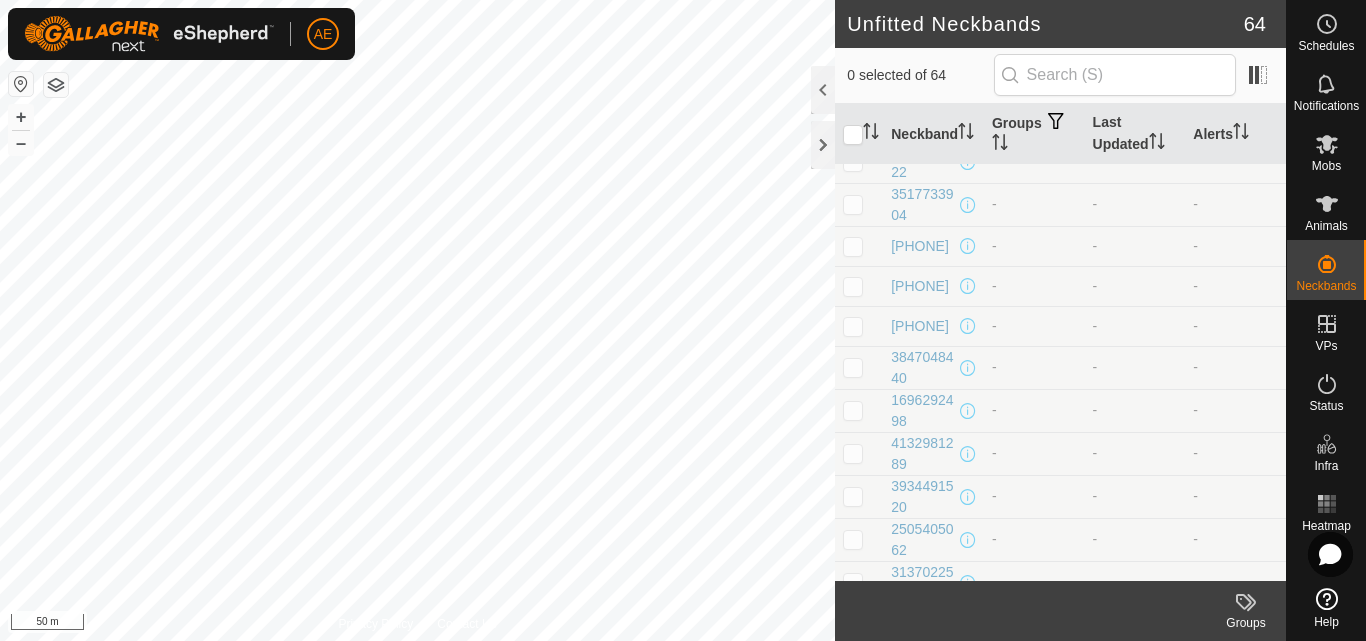 scroll, scrollTop: 979, scrollLeft: 0, axis: vertical 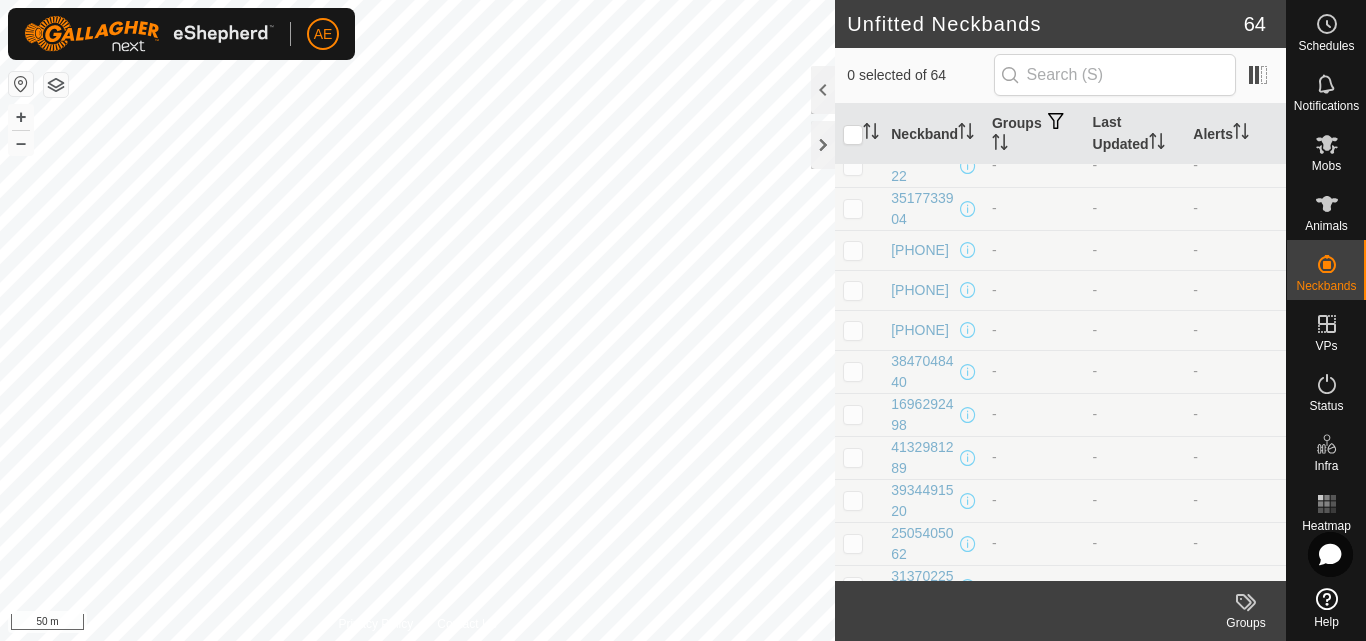 click on "-" at bounding box center (1034, 290) 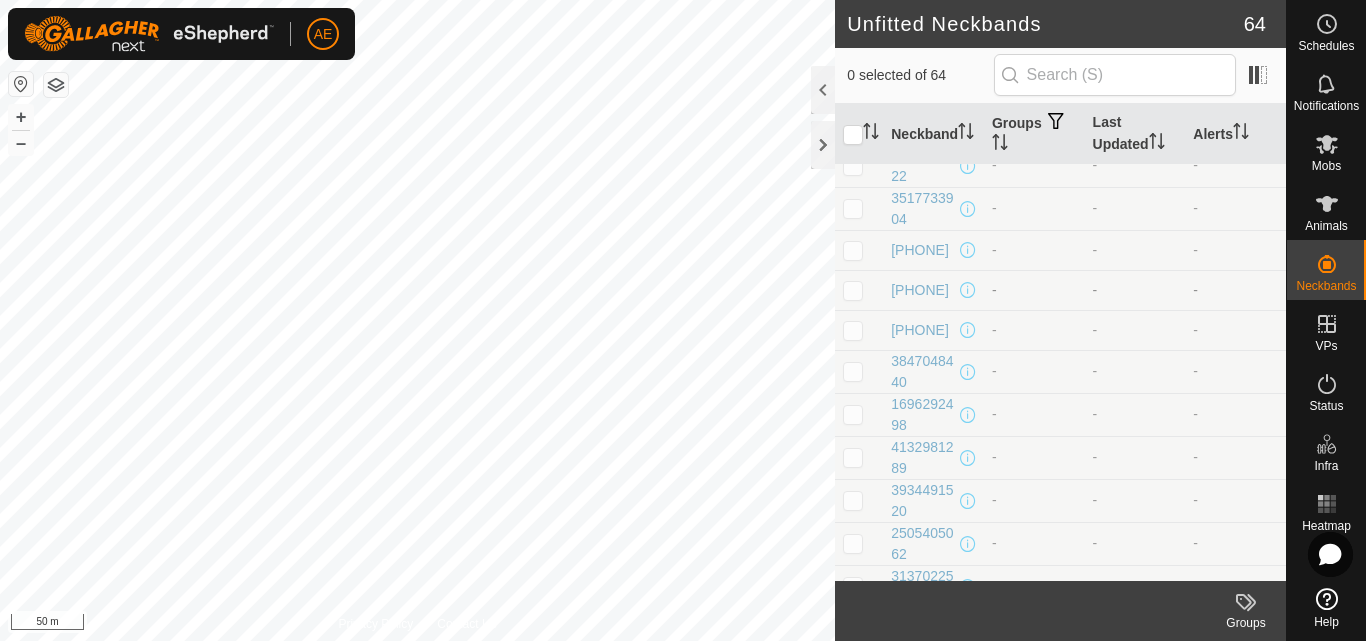 click on "-" at bounding box center (1034, 290) 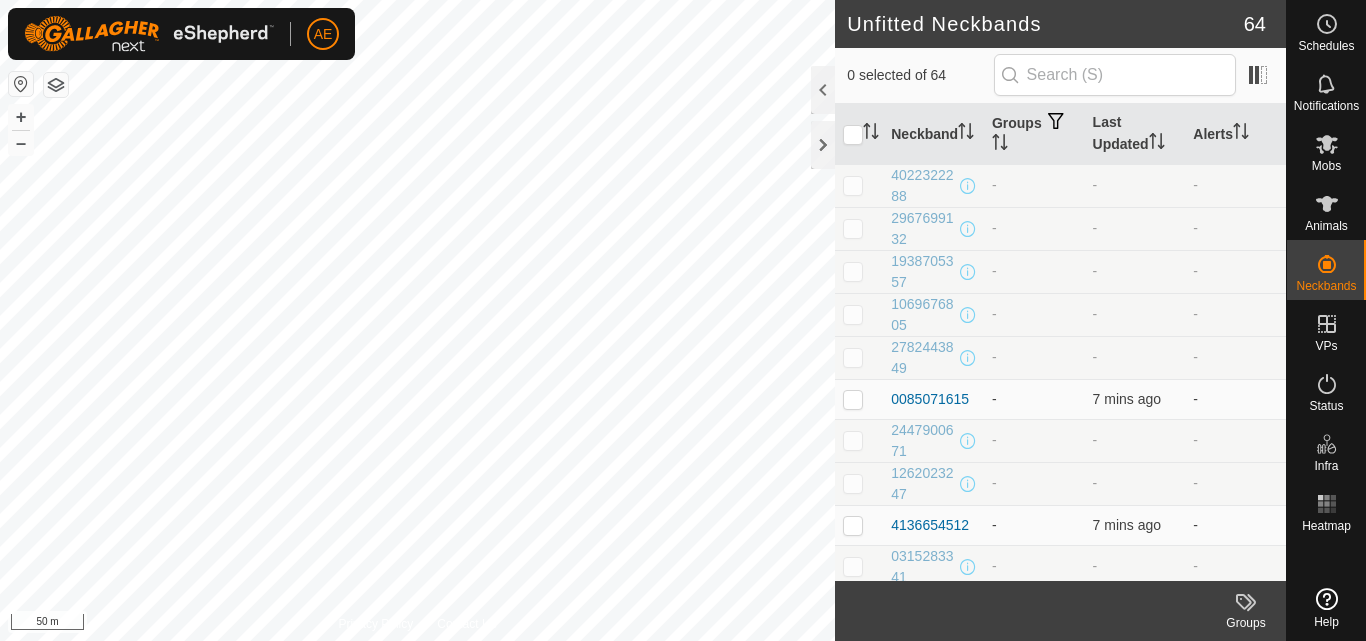scroll, scrollTop: 0, scrollLeft: 0, axis: both 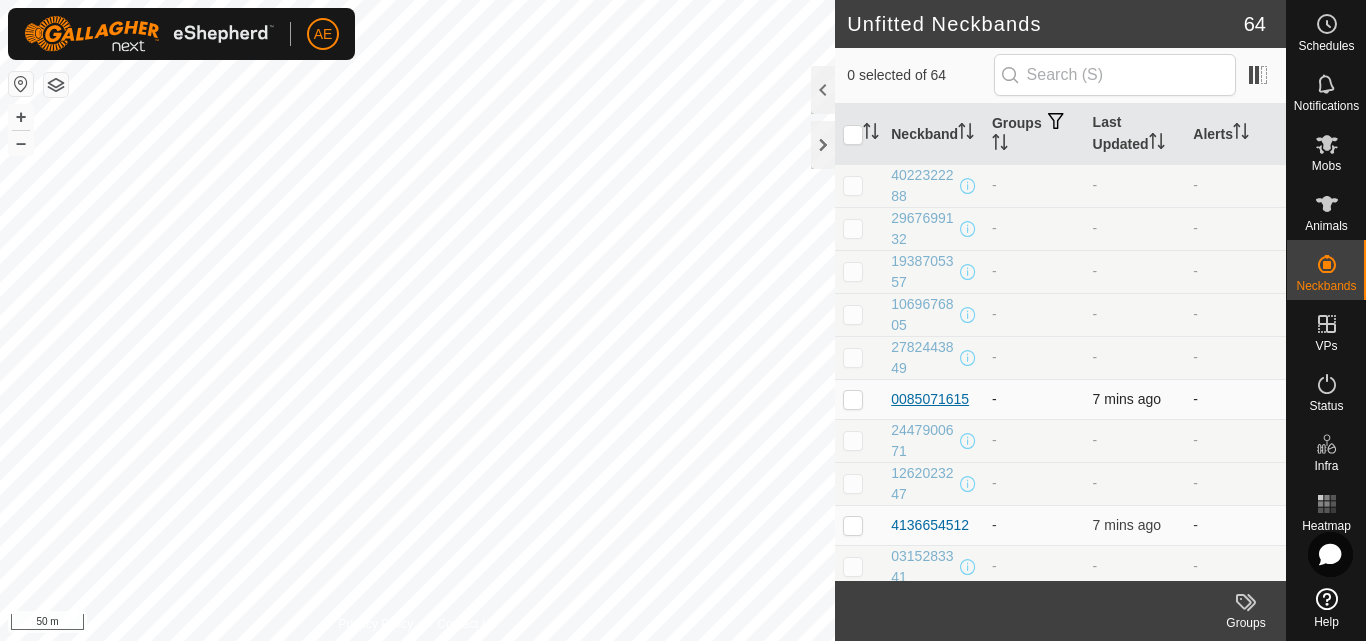 click on "0085071615" at bounding box center (930, 399) 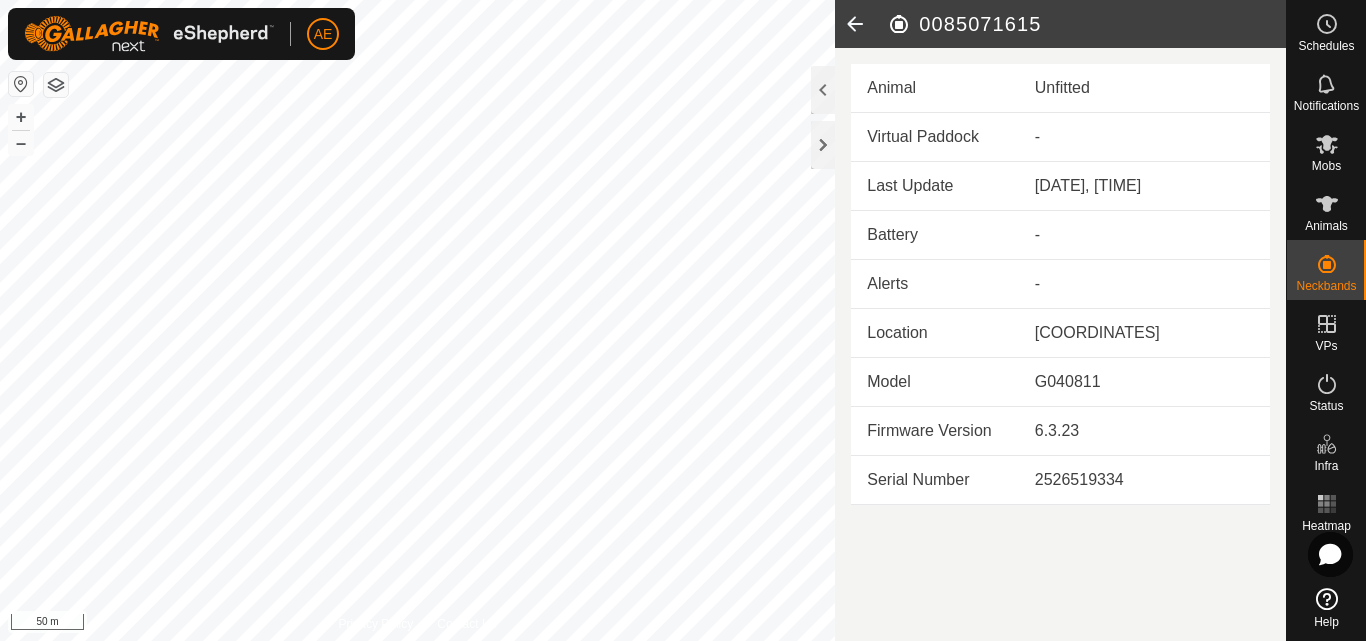 click 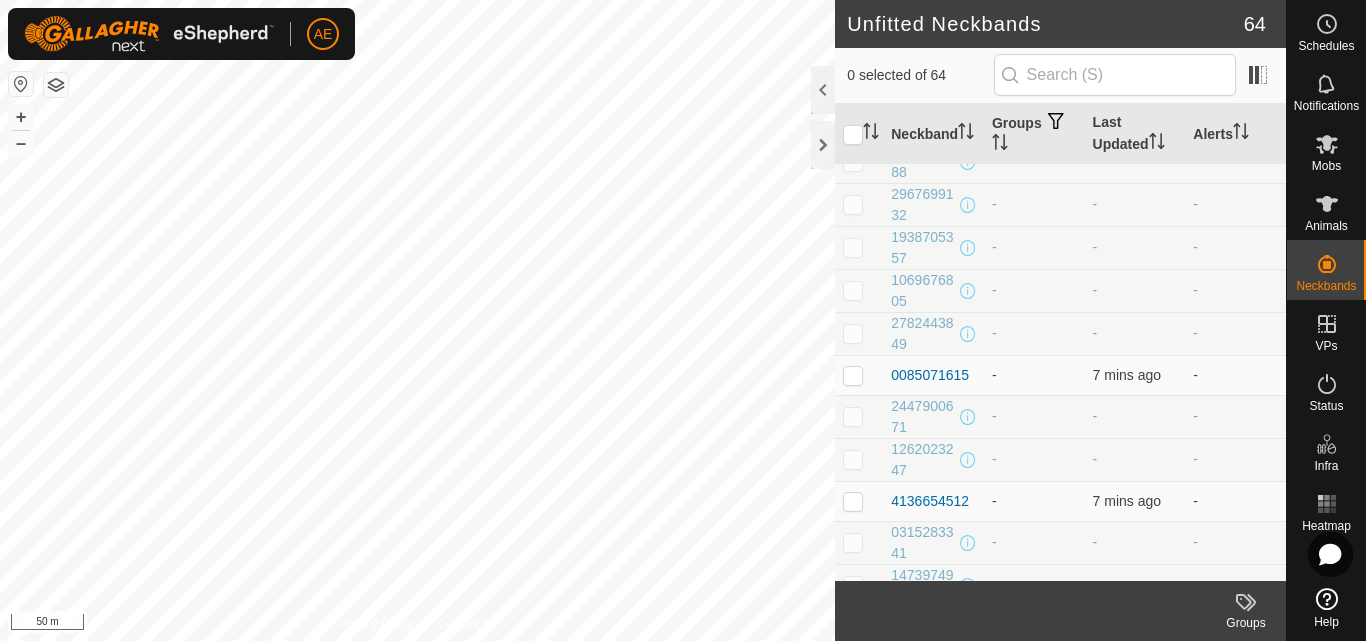 scroll, scrollTop: 0, scrollLeft: 0, axis: both 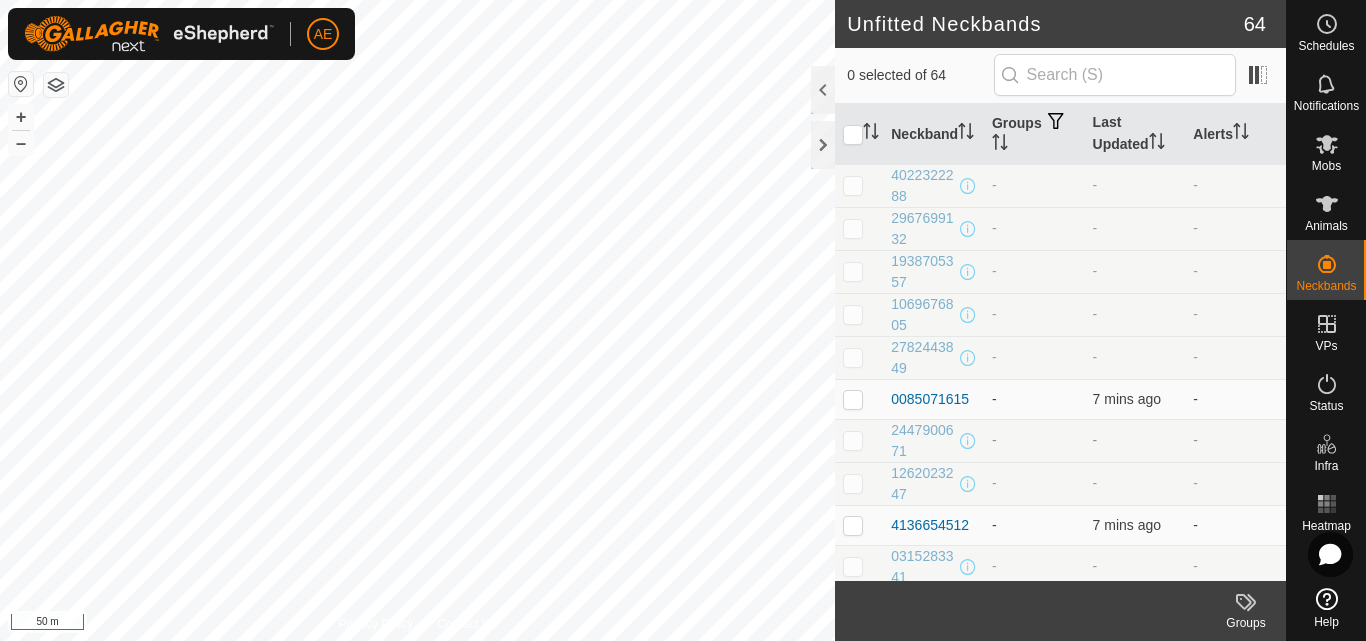 click at bounding box center [859, 440] 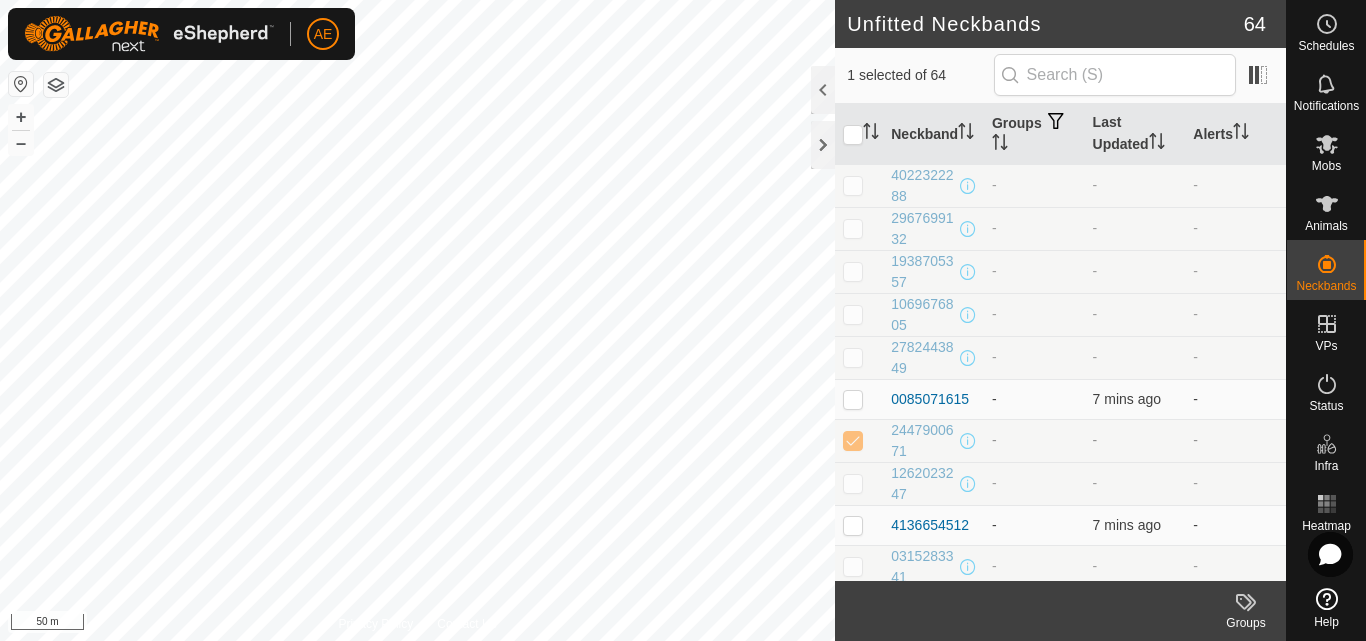 click at bounding box center (859, 440) 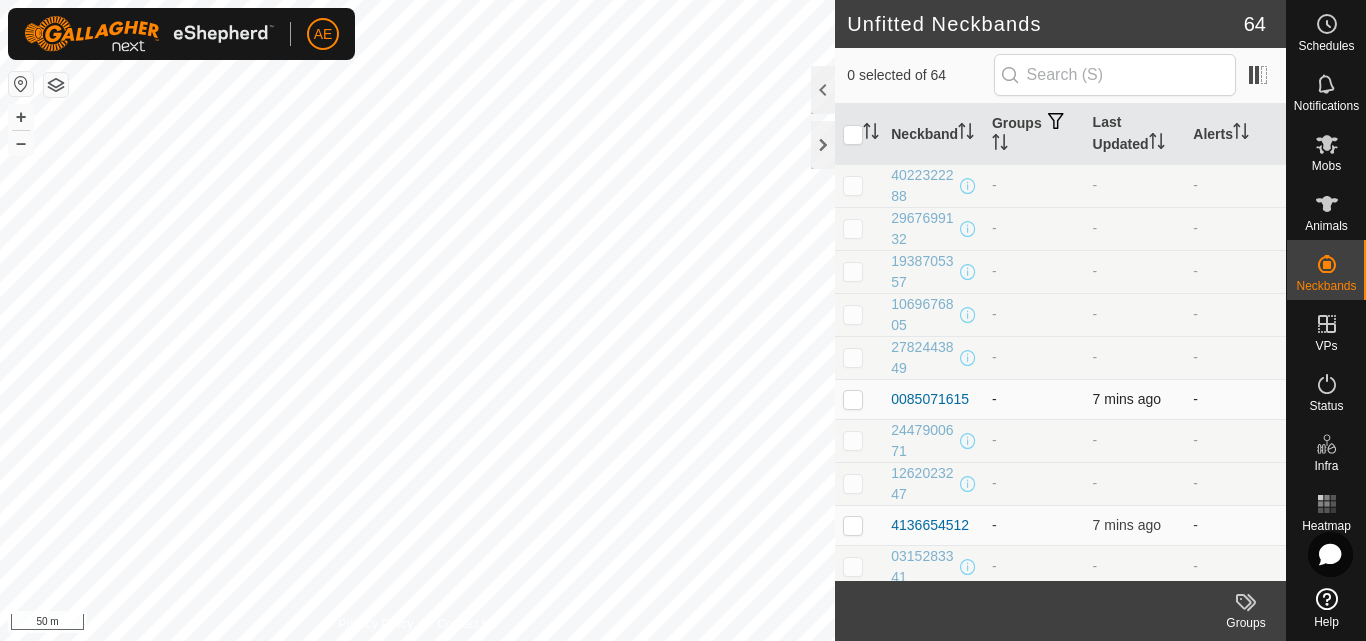 click at bounding box center (853, 399) 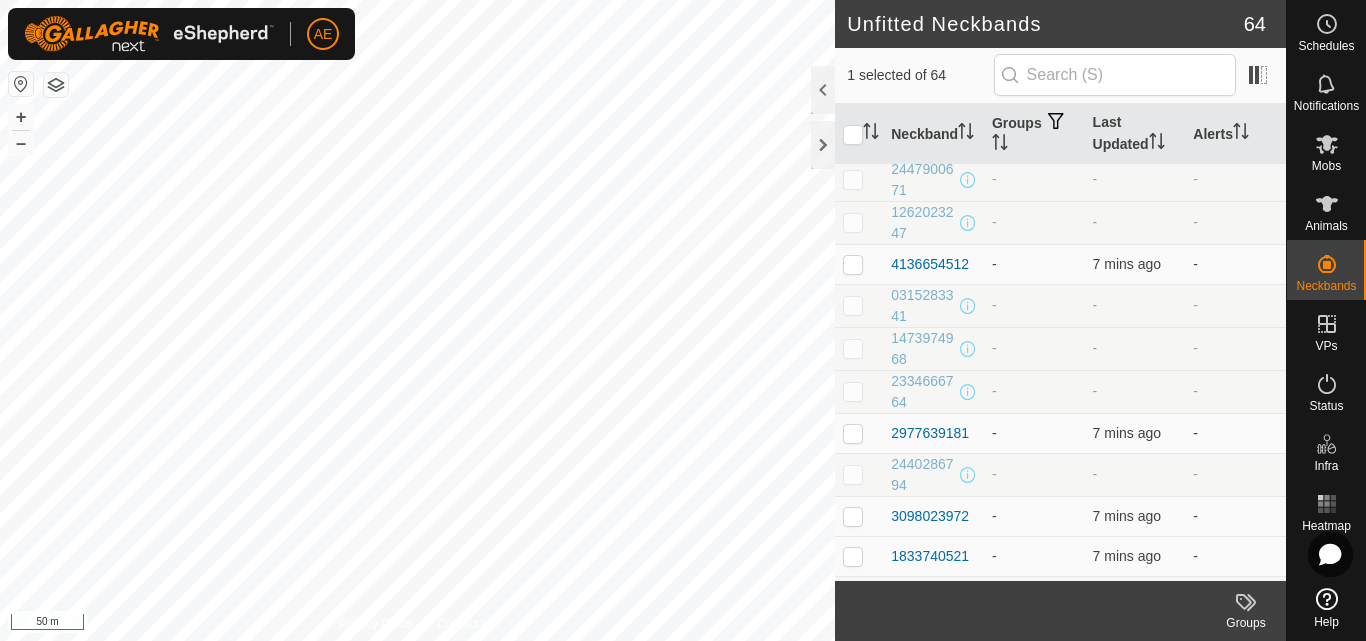 scroll, scrollTop: 262, scrollLeft: 0, axis: vertical 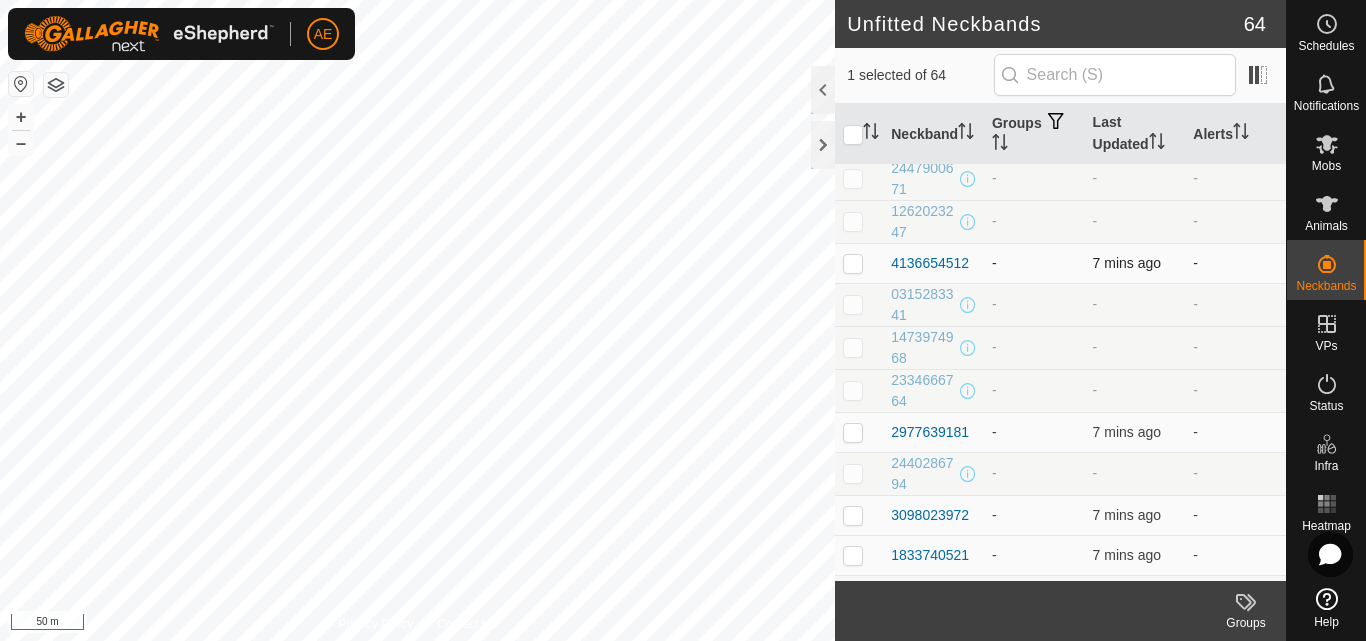 click at bounding box center [859, 263] 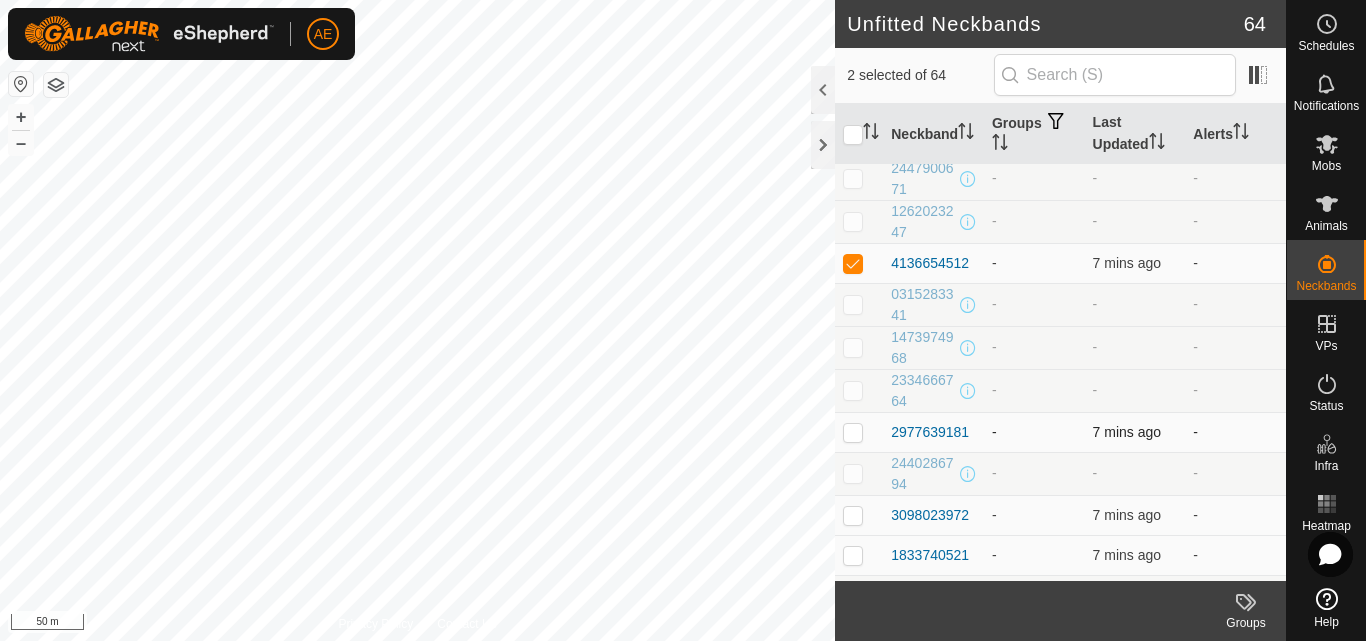 click at bounding box center [853, 432] 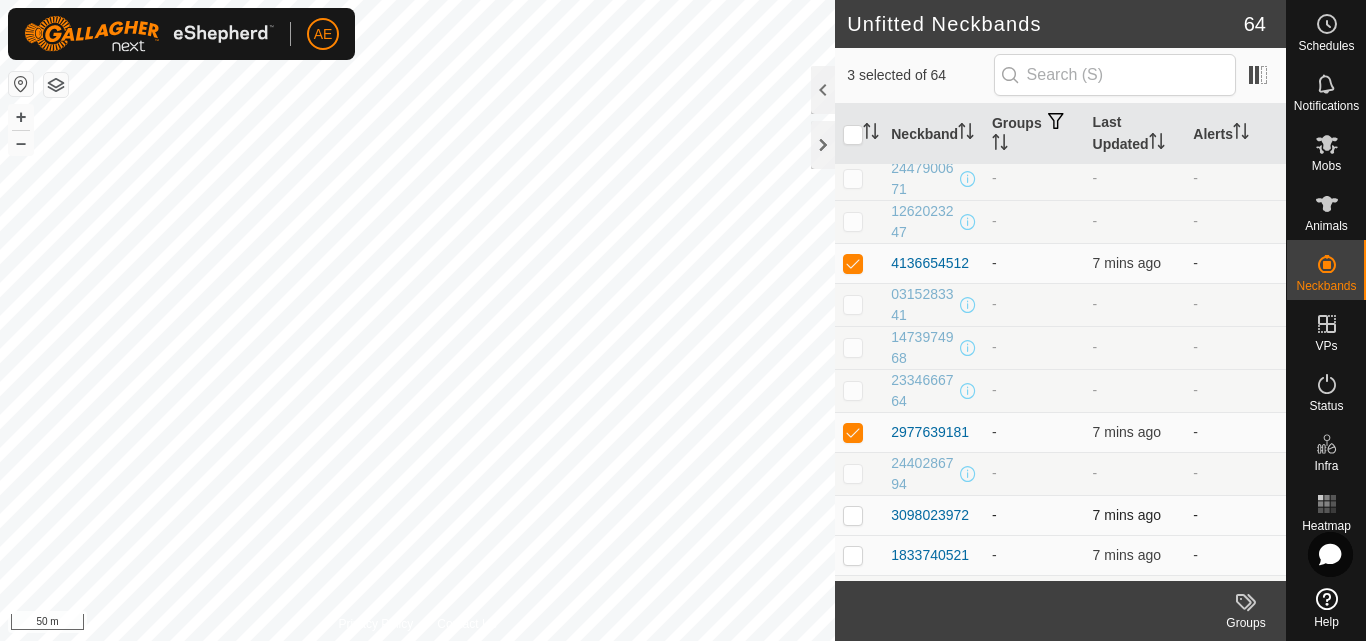 click at bounding box center [859, 515] 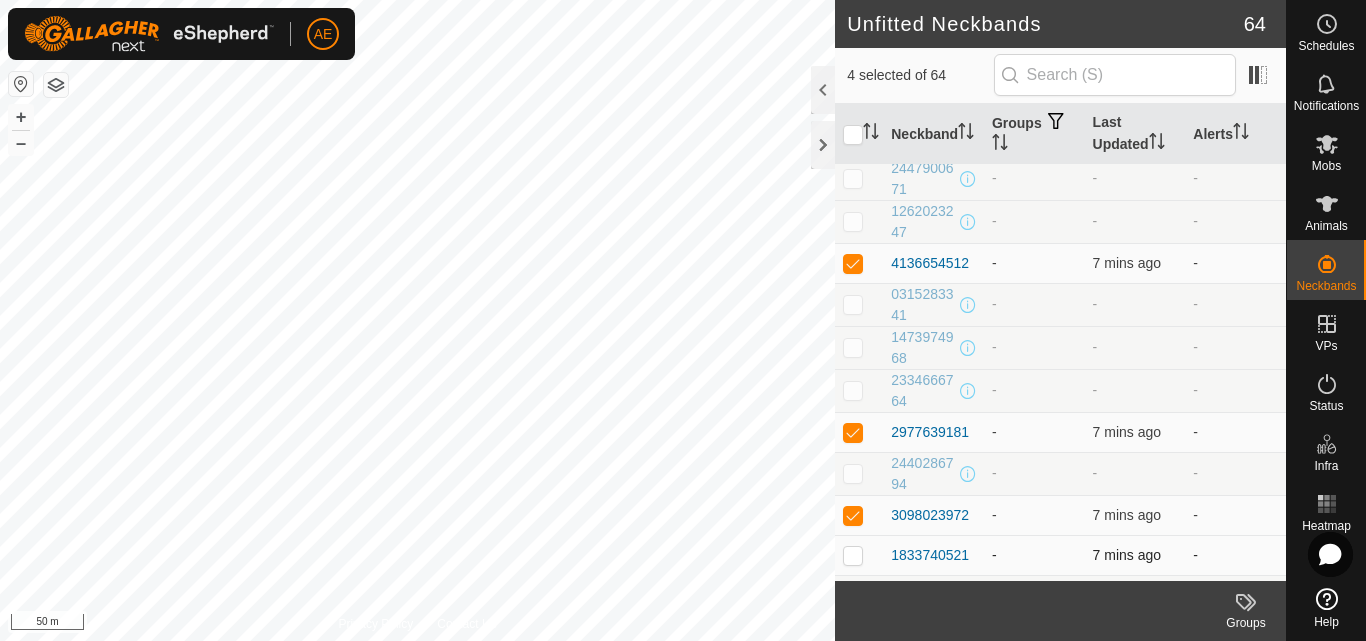 click at bounding box center (853, 555) 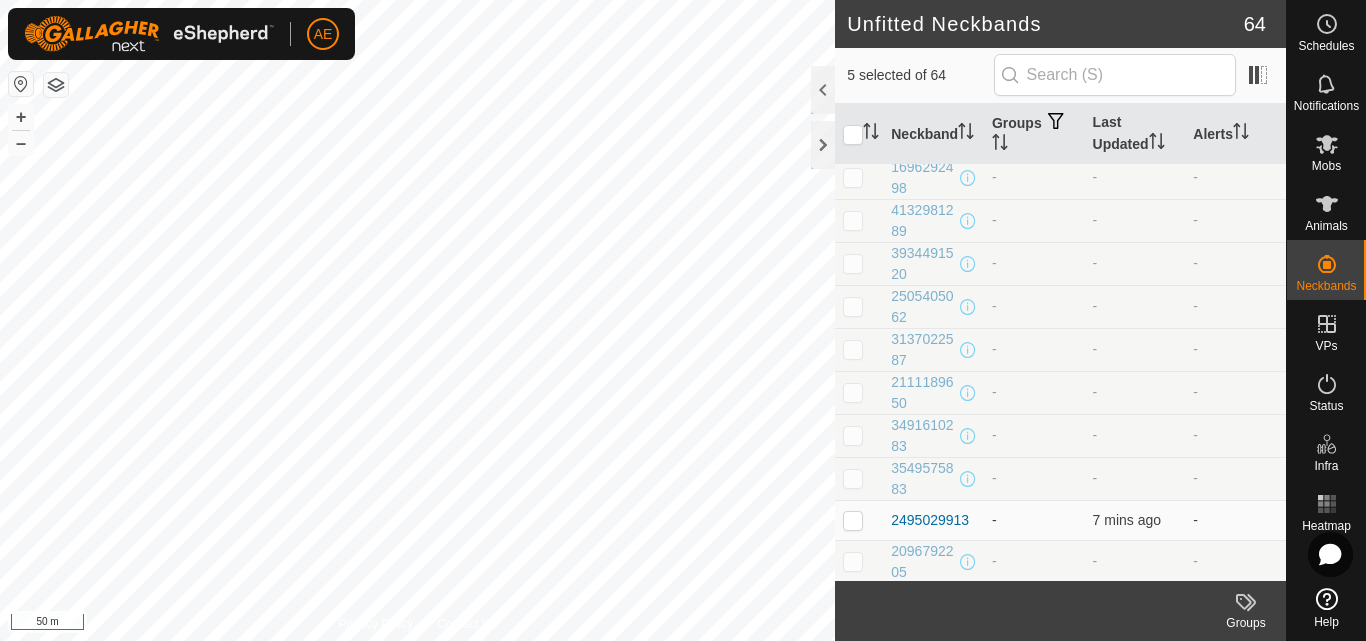 scroll, scrollTop: 1329, scrollLeft: 0, axis: vertical 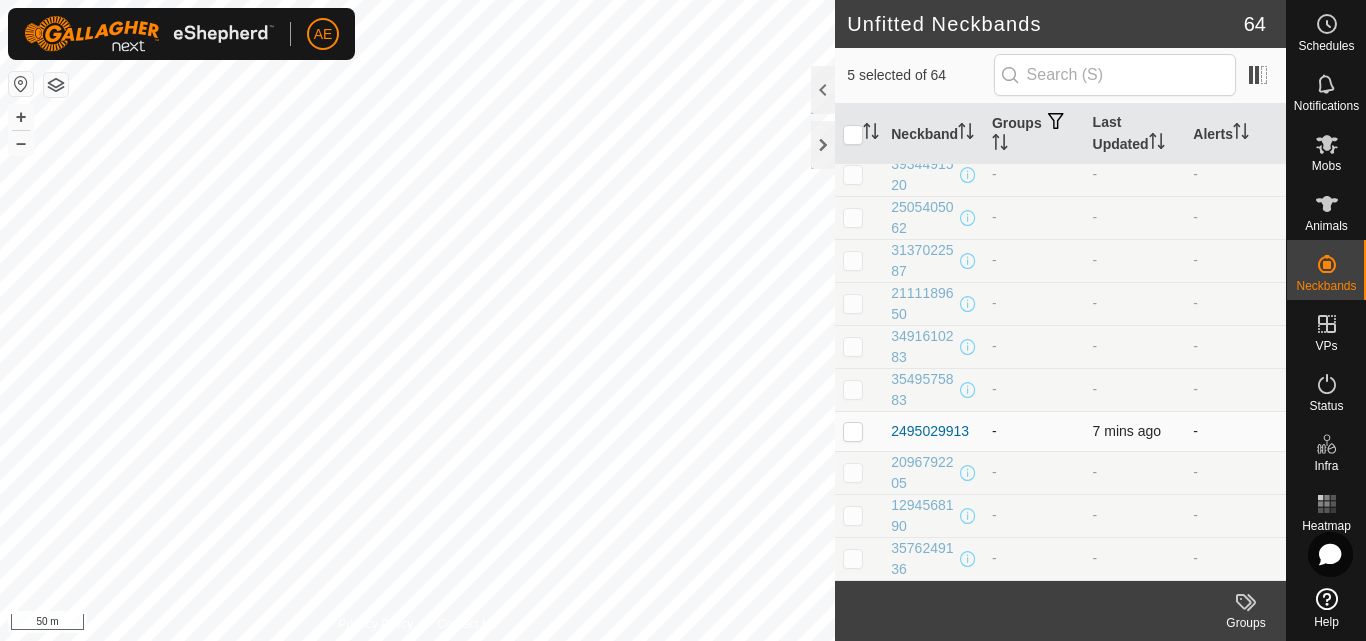 click at bounding box center [853, 431] 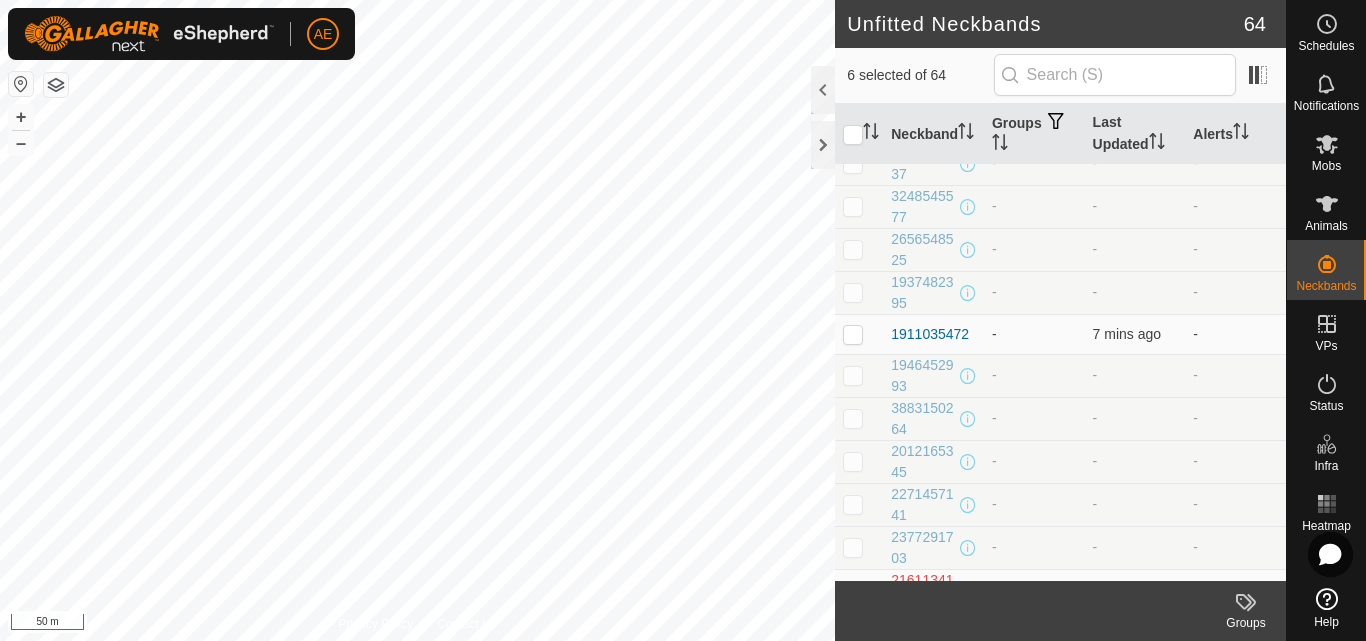 scroll, scrollTop: 1852, scrollLeft: 0, axis: vertical 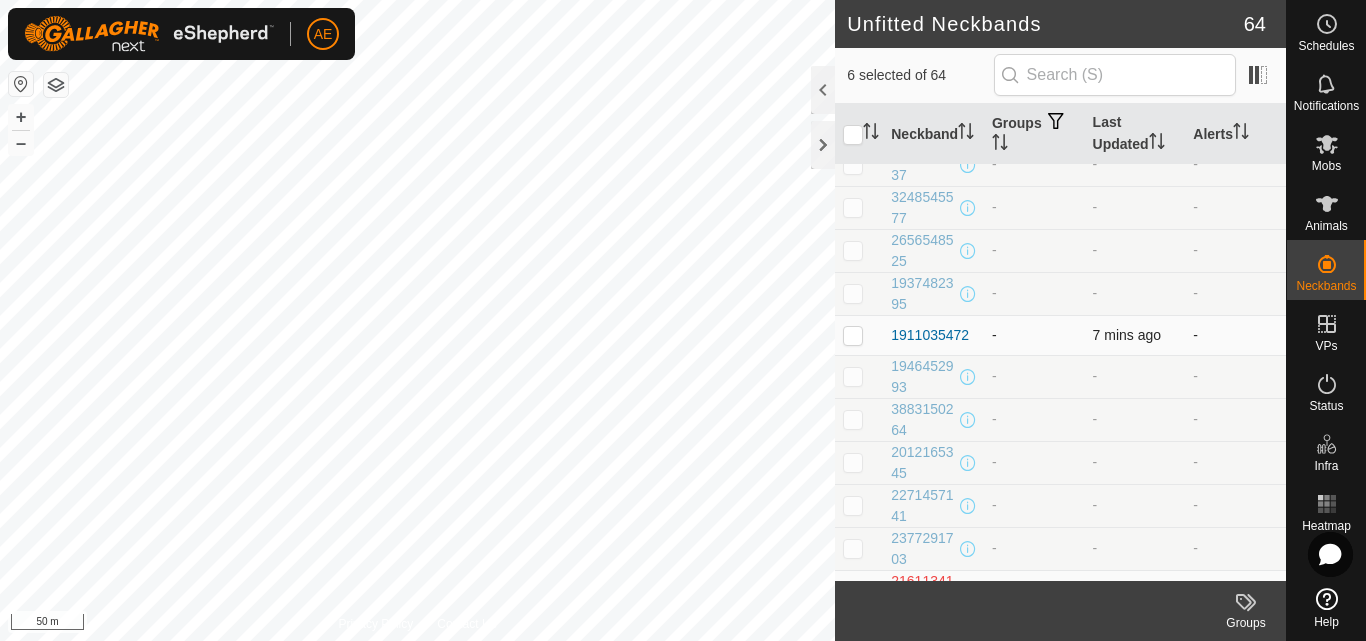 click at bounding box center [853, 335] 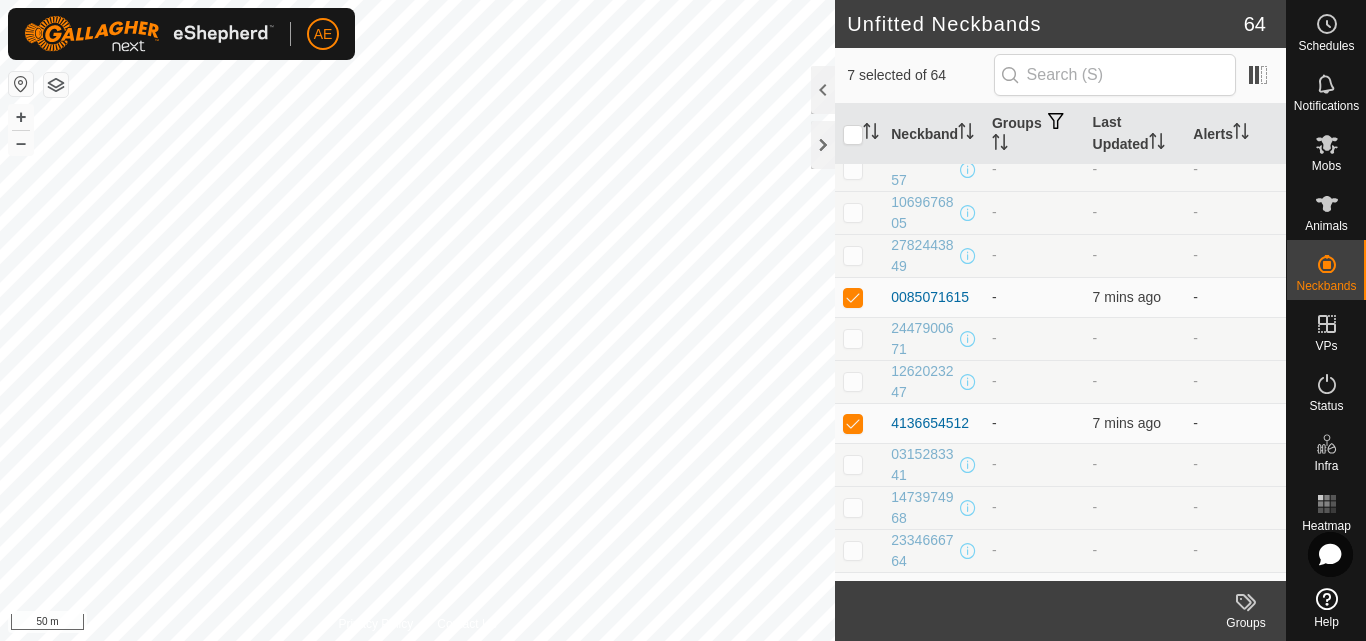 scroll, scrollTop: 0, scrollLeft: 0, axis: both 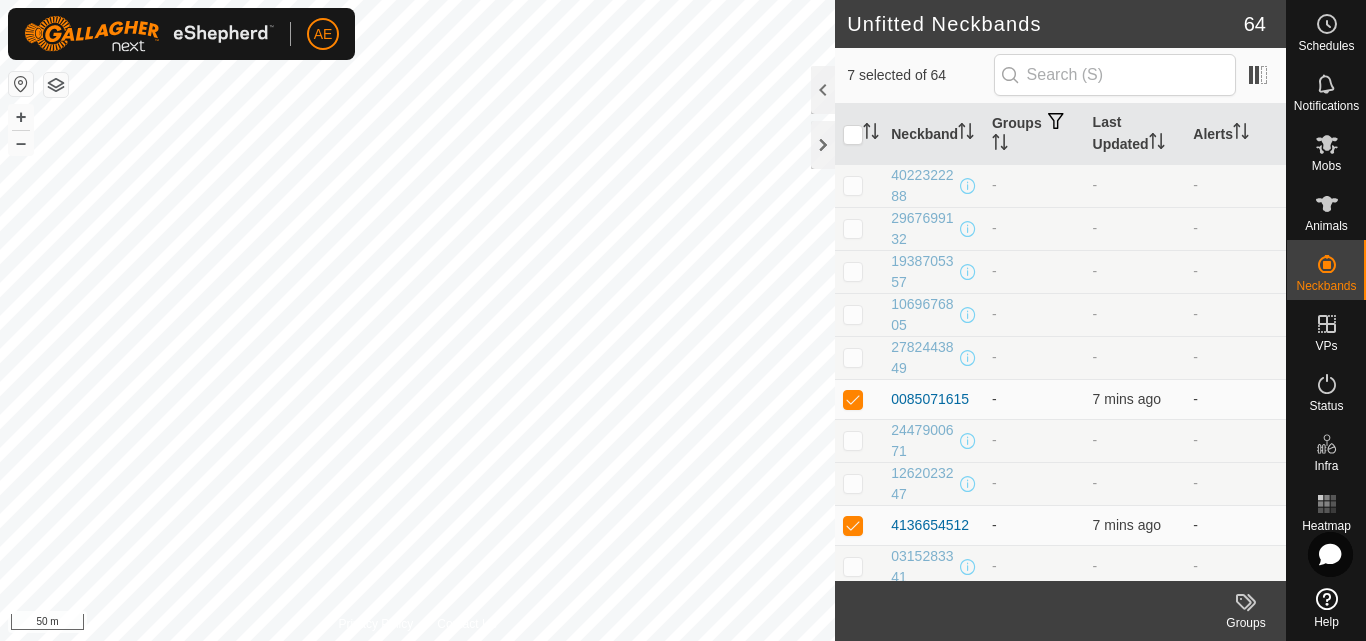 click 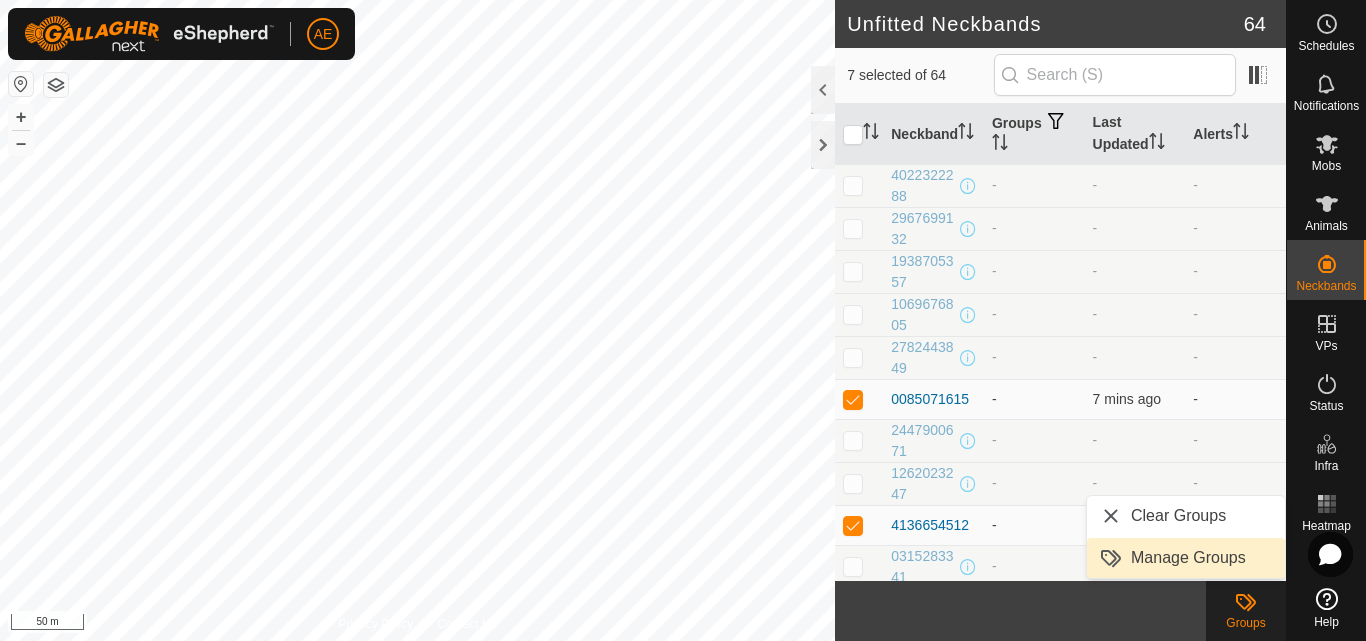 click on "Manage Groups" at bounding box center [1186, 558] 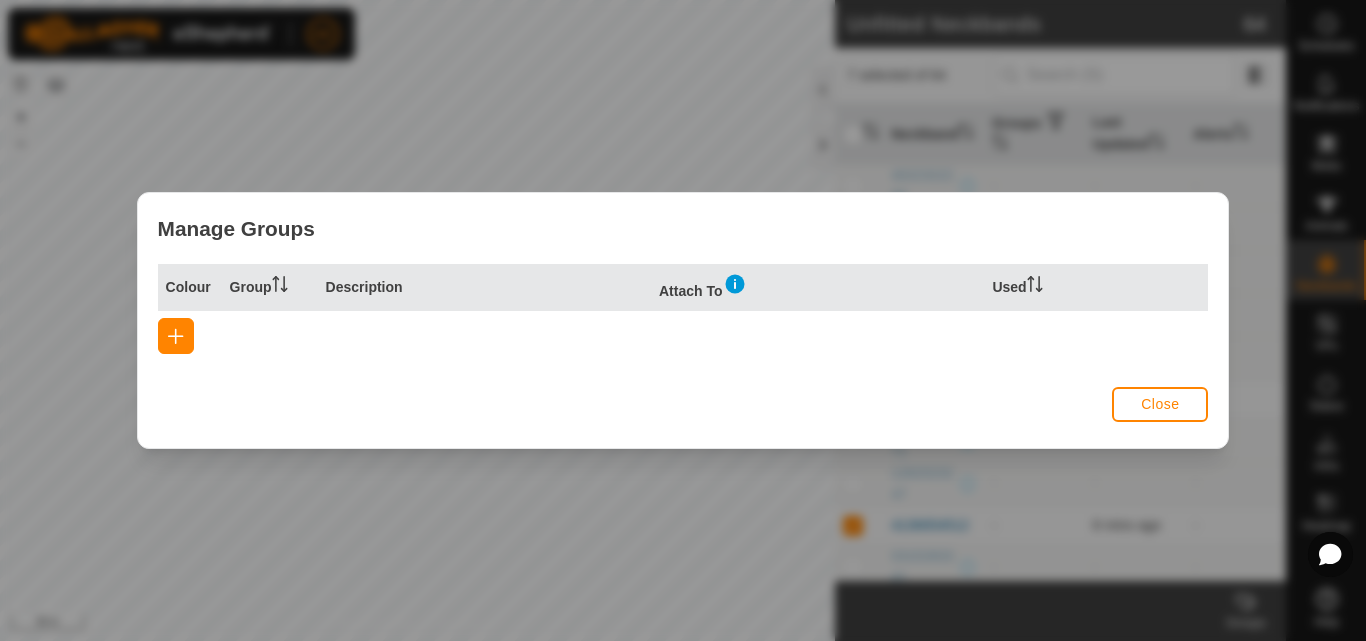 click at bounding box center (735, 284) 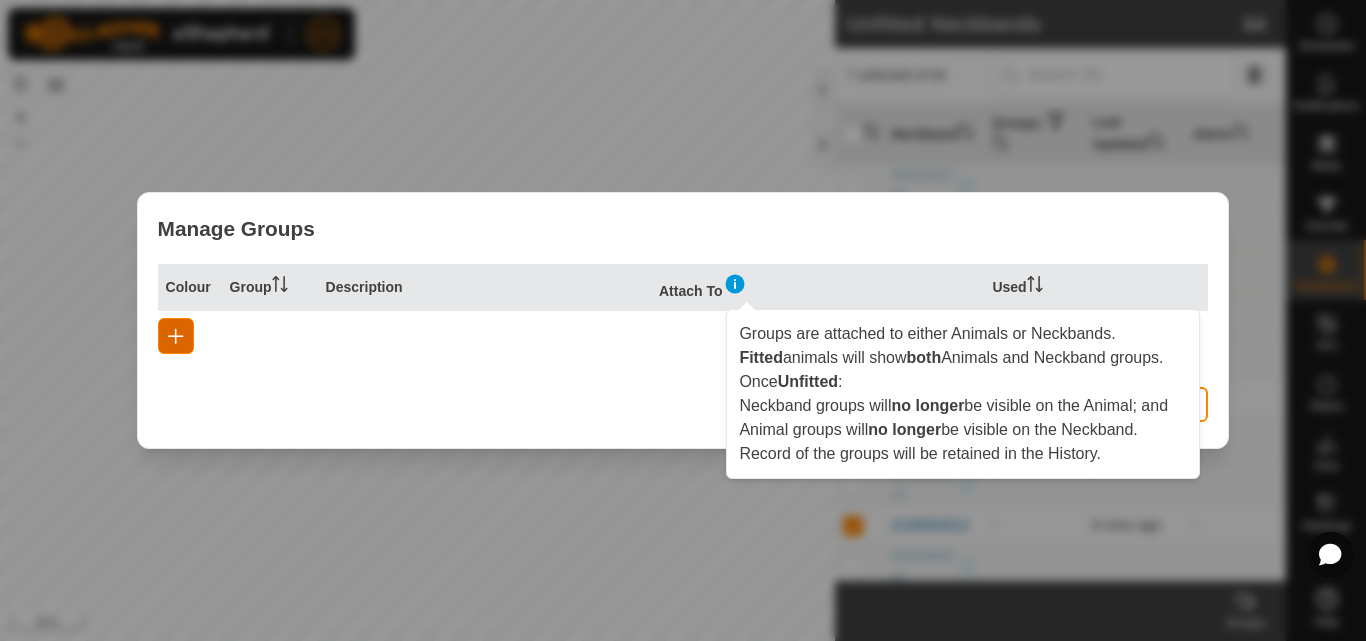 click 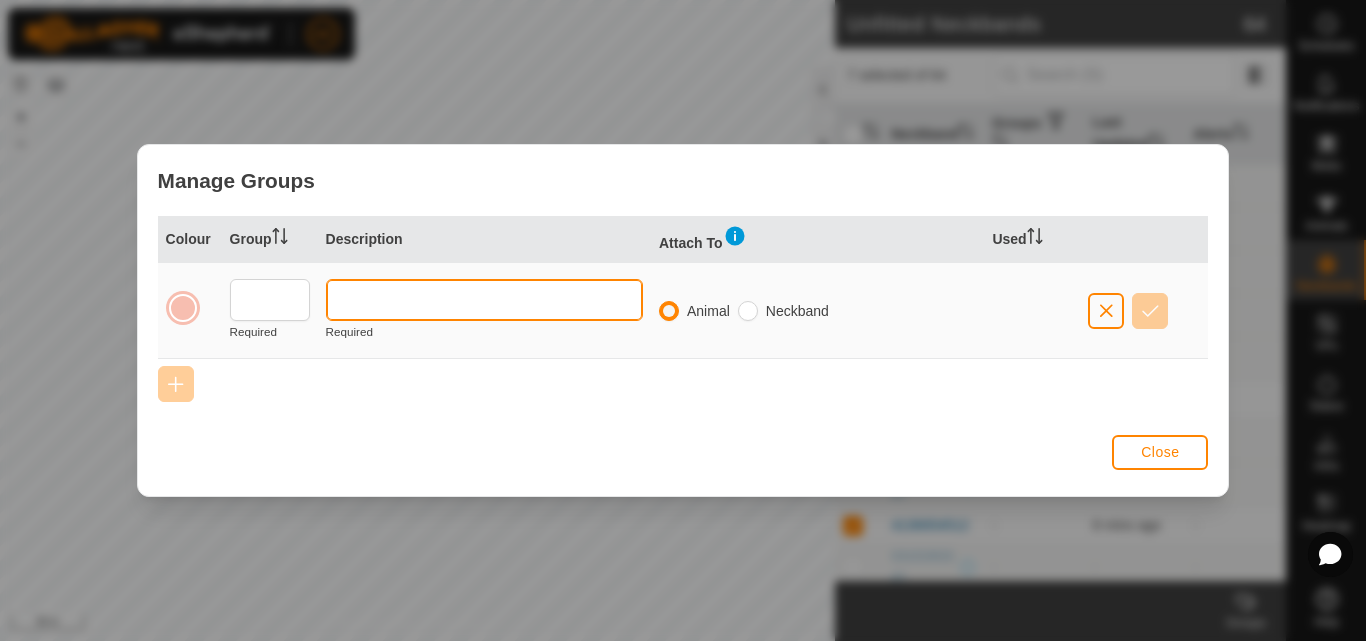 click at bounding box center [484, 300] 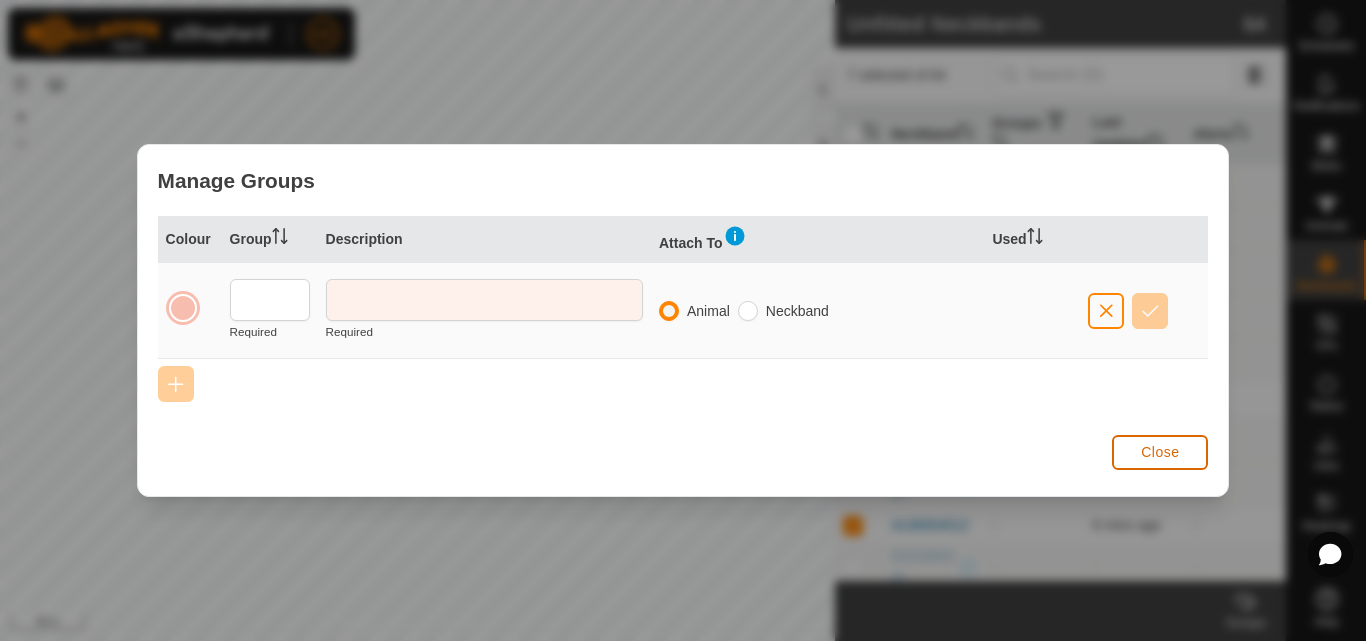 click on "Close" 